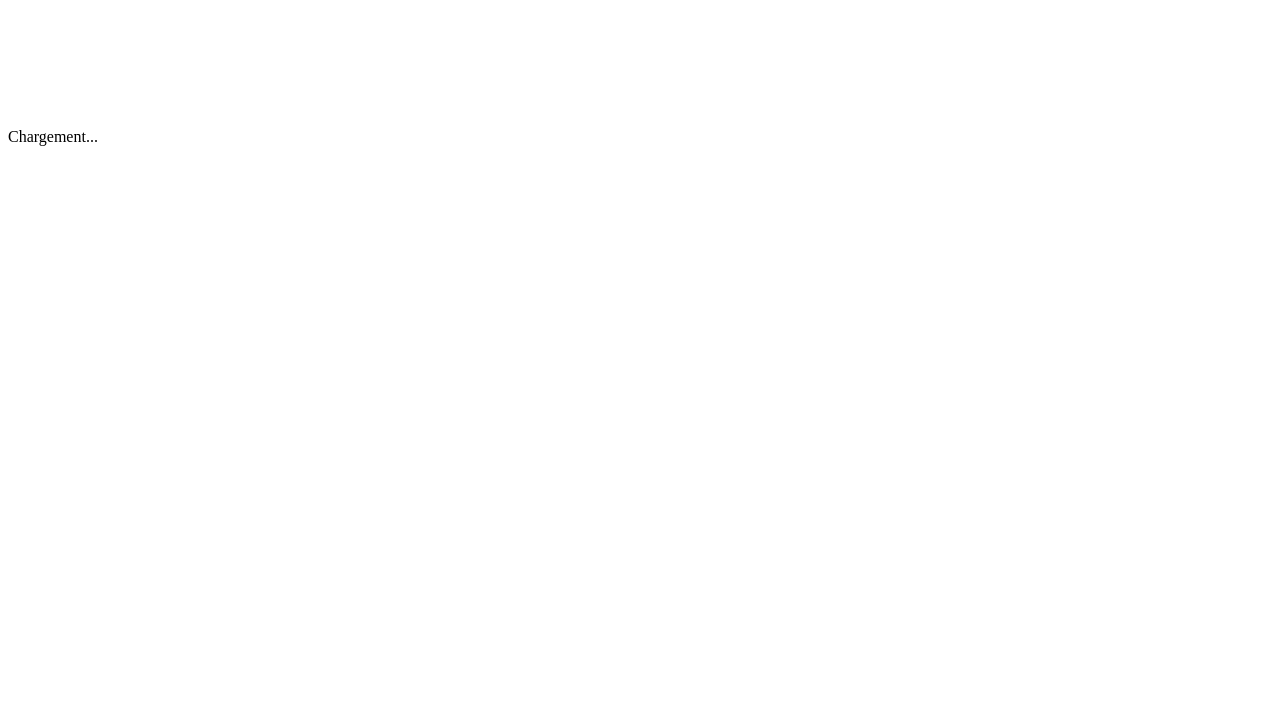 scroll, scrollTop: 0, scrollLeft: 0, axis: both 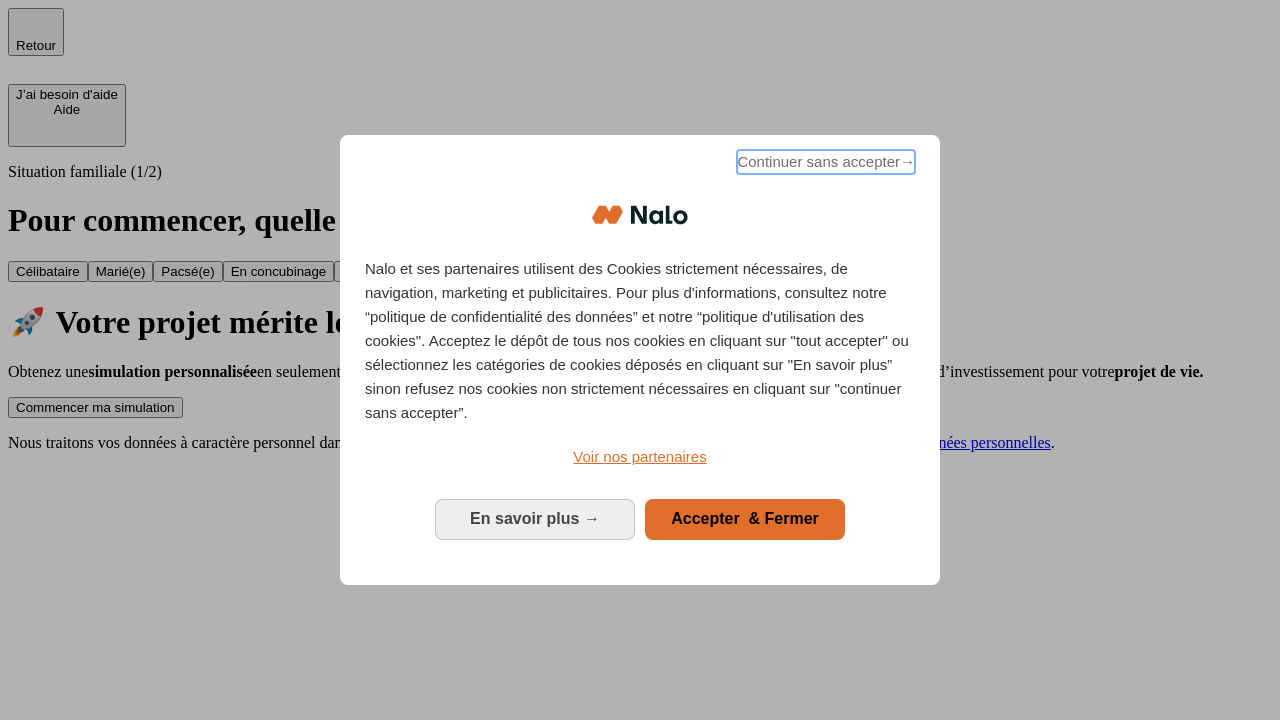 click on "Continuer sans accepter  →" at bounding box center [826, 162] 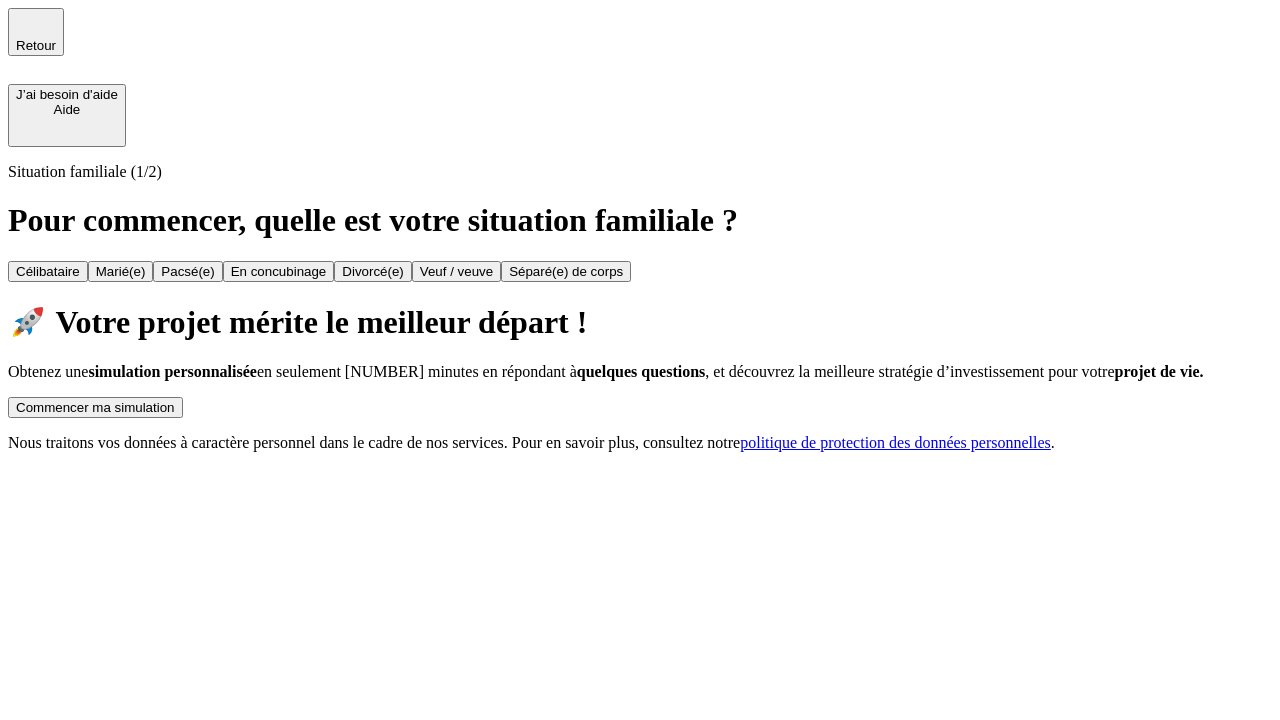click on "Commencer ma simulation" at bounding box center [95, 407] 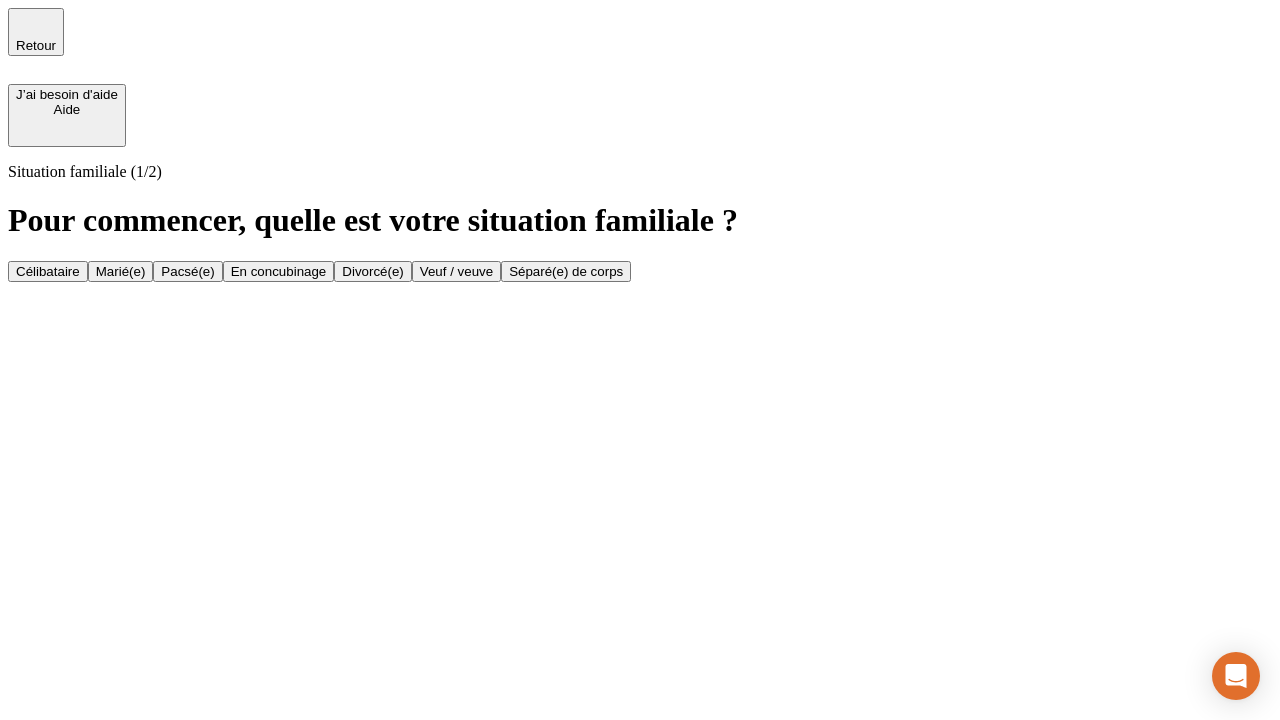 click on "Célibataire" at bounding box center [48, 271] 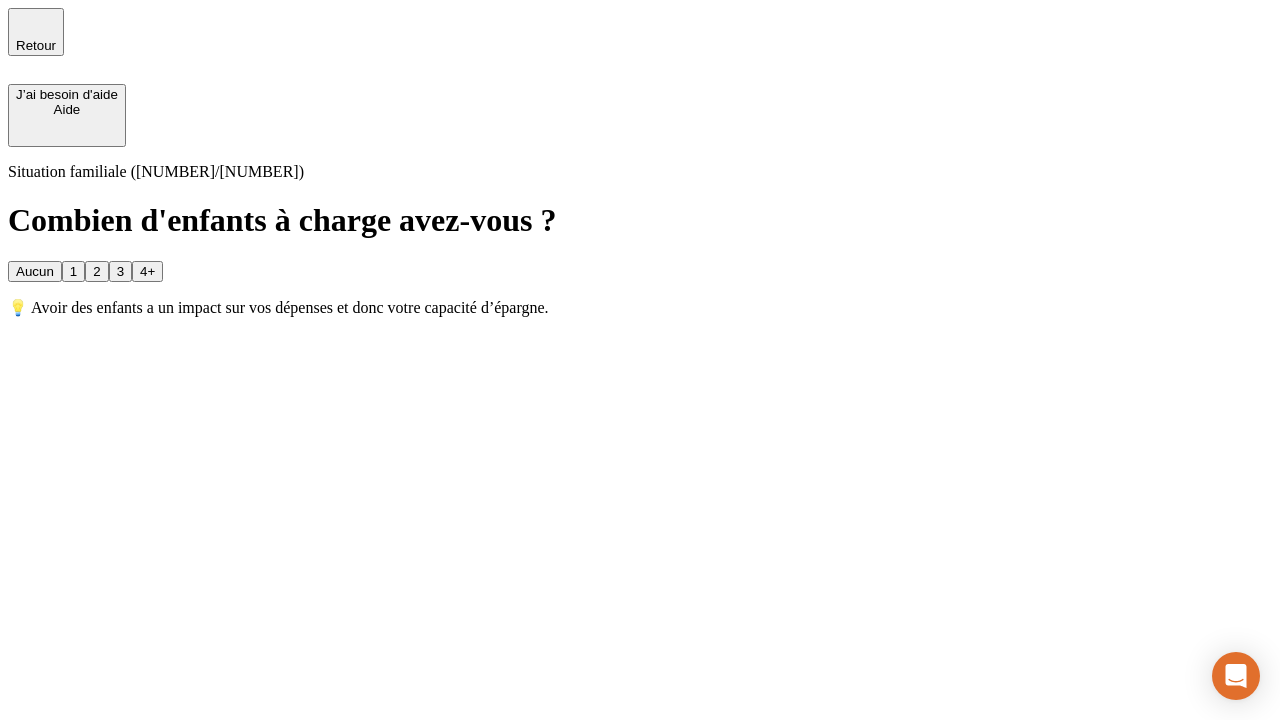 click on "Aucun" at bounding box center [35, 271] 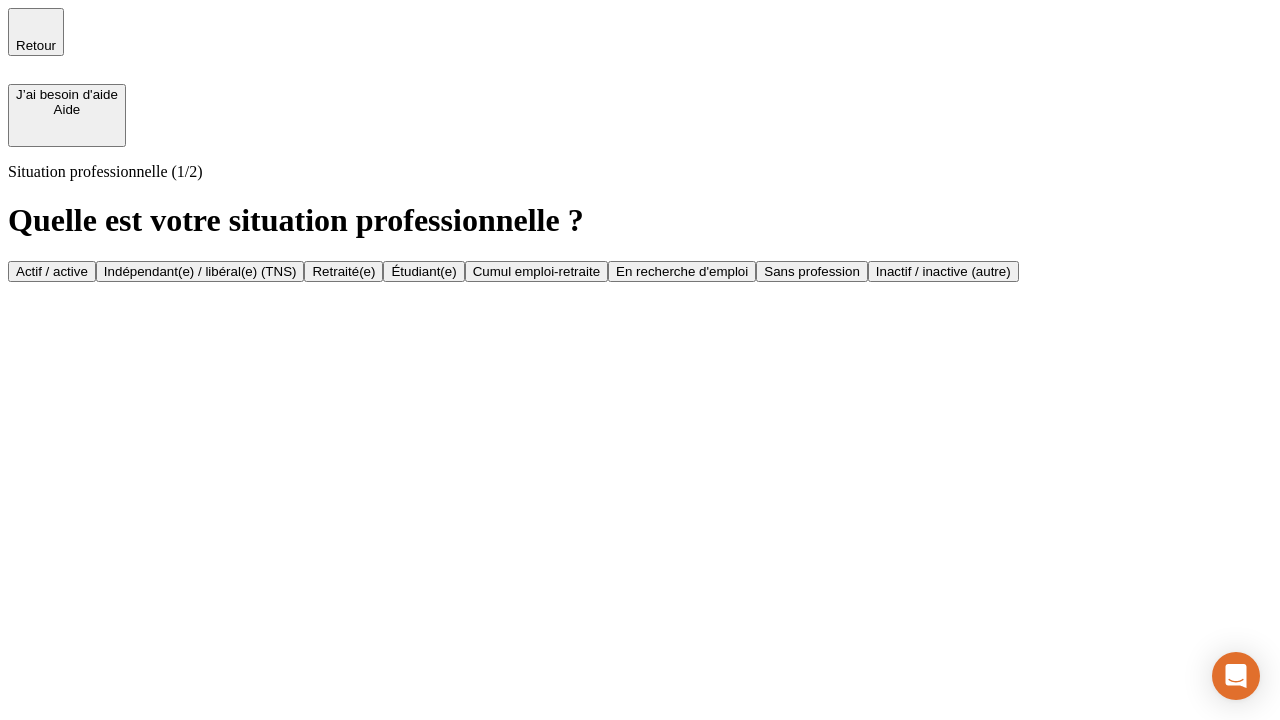 click on "Actif / active" at bounding box center [52, 271] 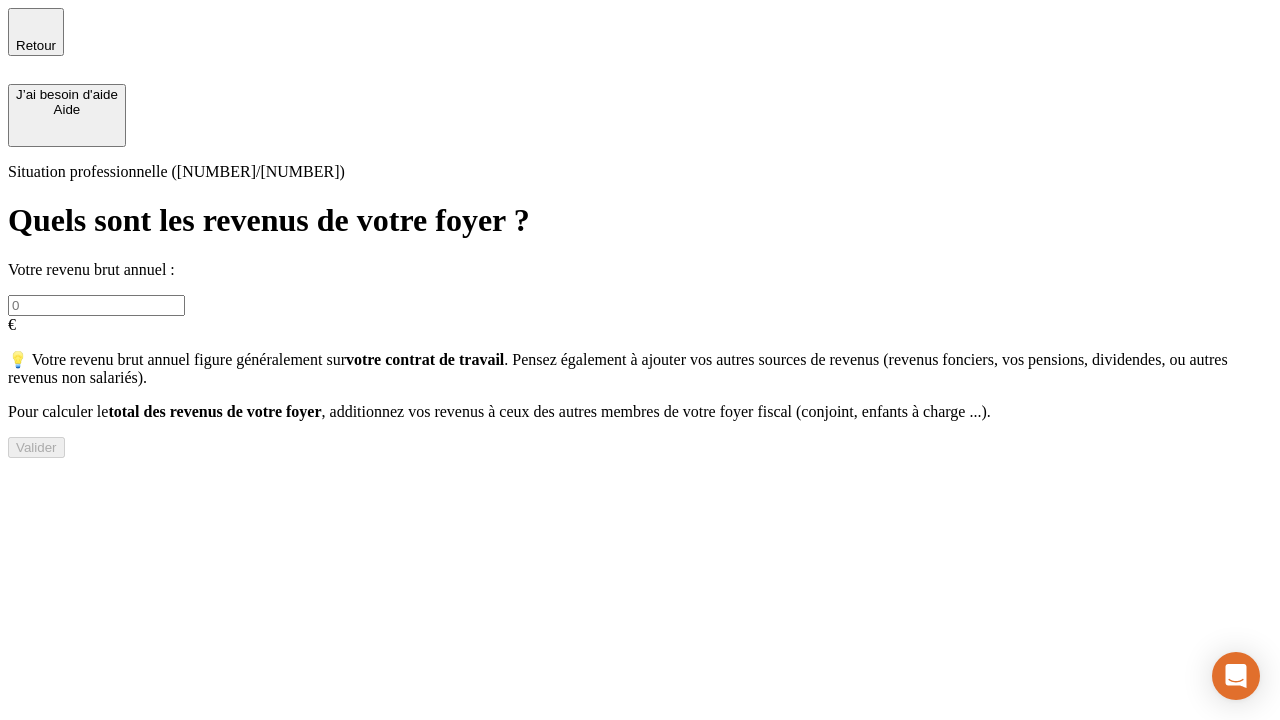 click at bounding box center (96, 305) 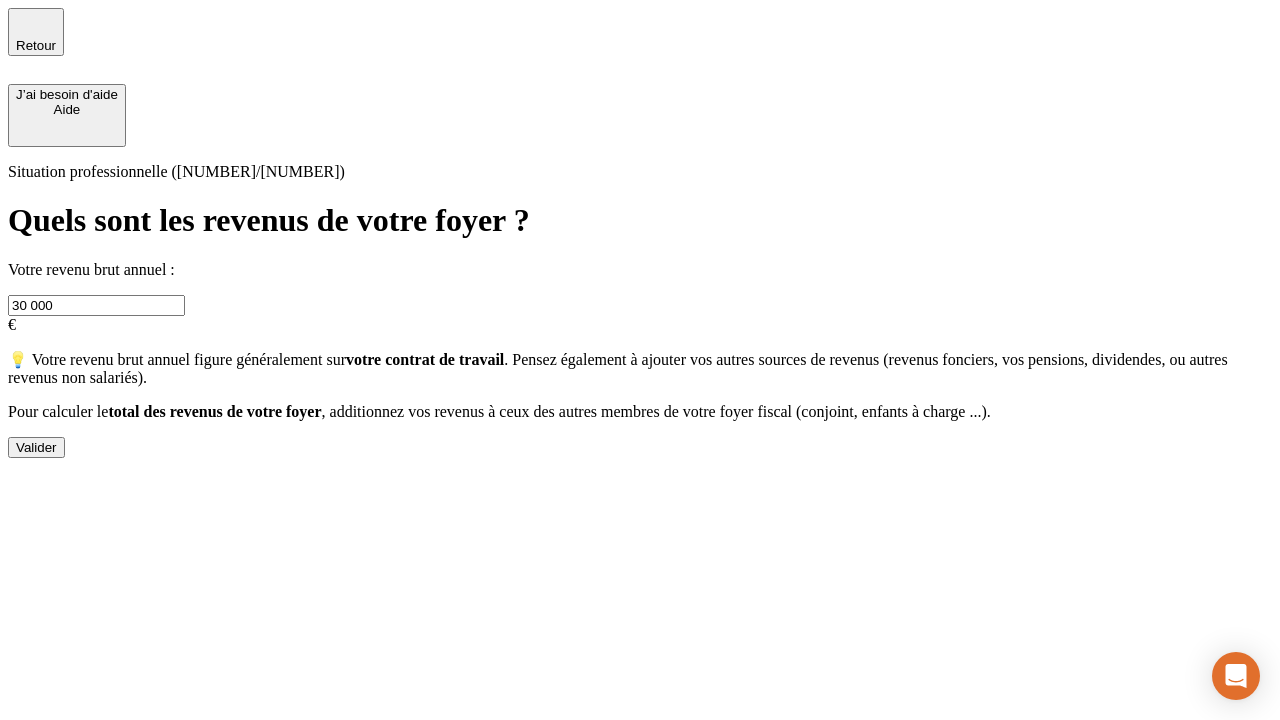 click on "Valider" at bounding box center (36, 447) 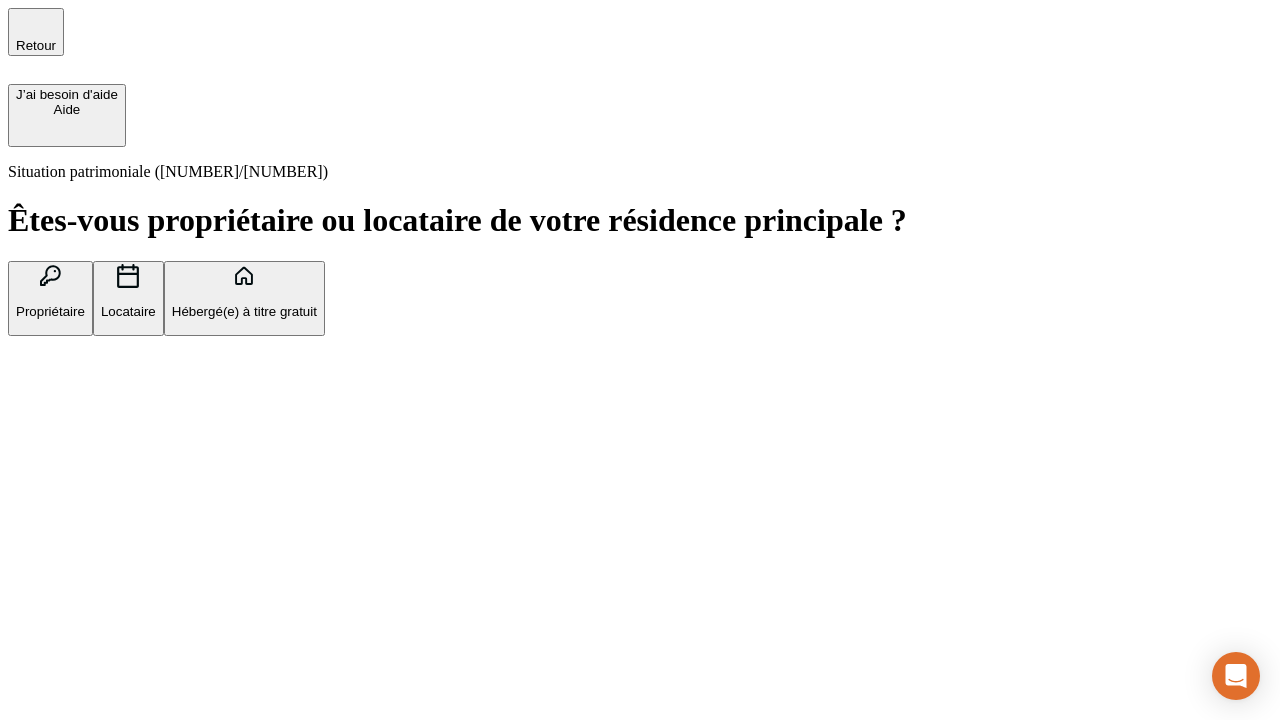 click on "Hébergé(e) à titre gratuit" at bounding box center [244, 311] 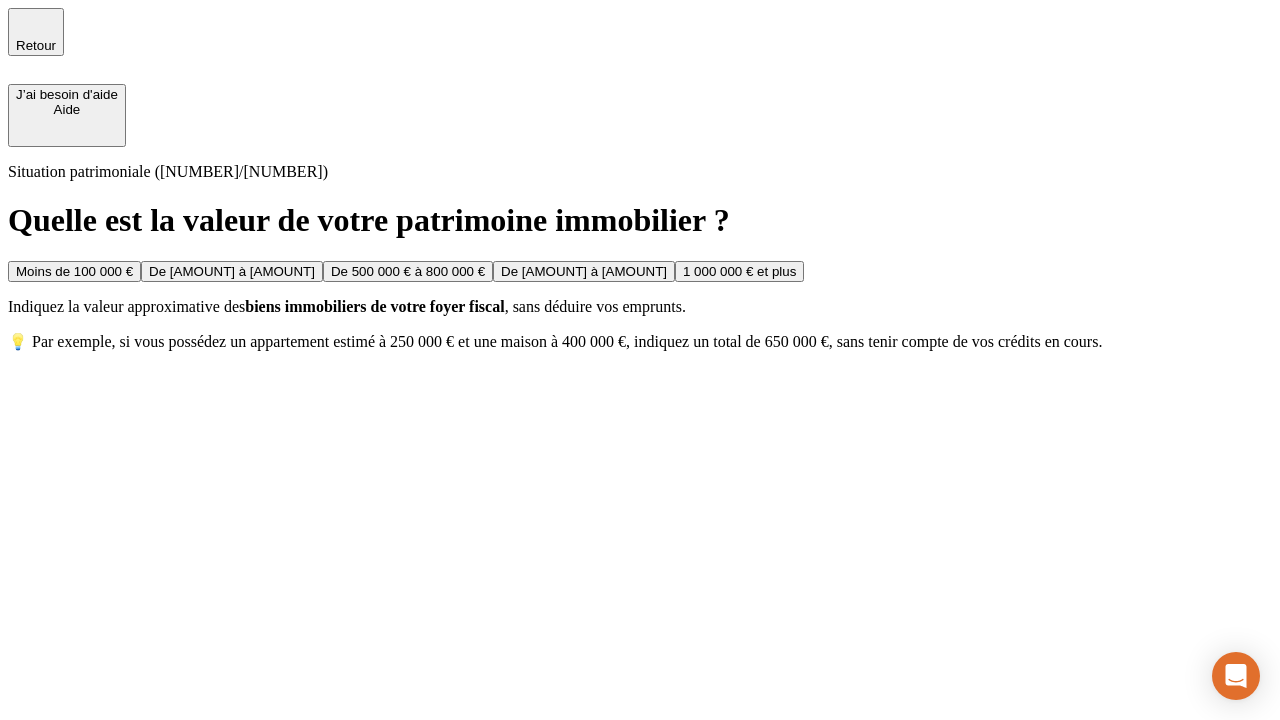 click on "Moins de 100 000 €" at bounding box center (74, 271) 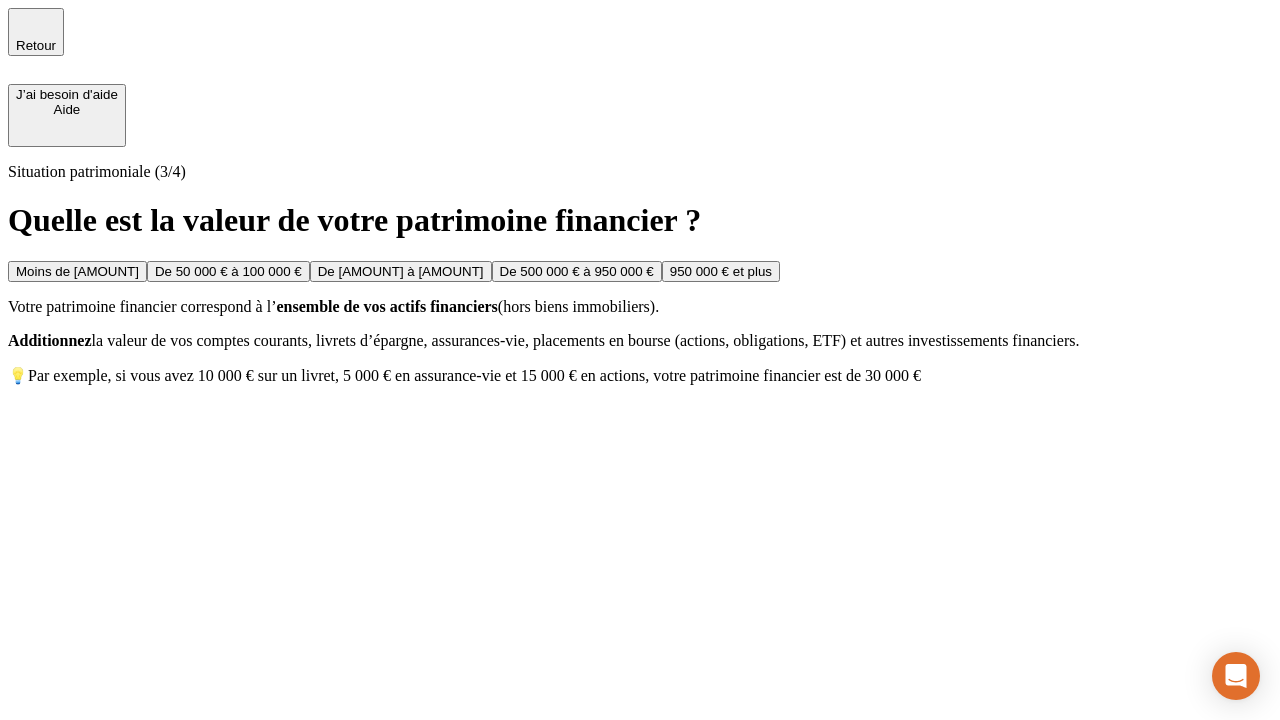 click on "Moins de [AMOUNT]" at bounding box center (77, 271) 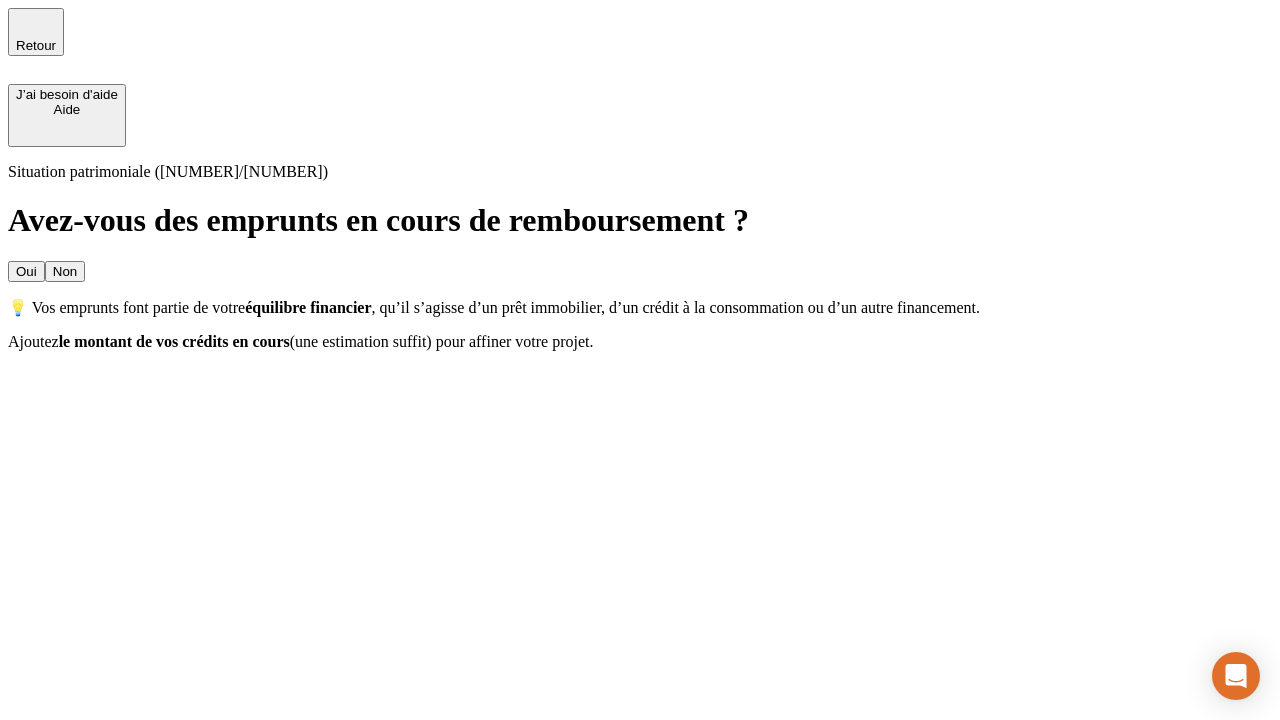click on "Non" at bounding box center (65, 271) 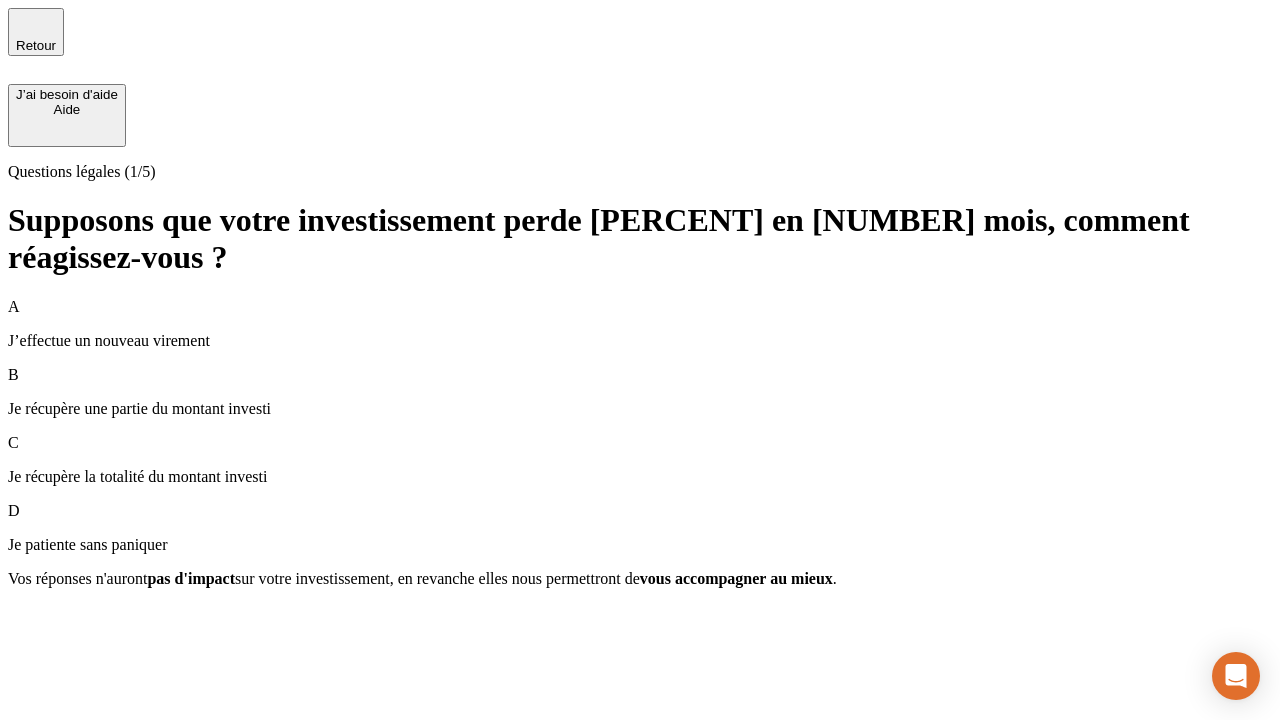 click on "A J’effectue un nouveau virement" at bounding box center [640, 324] 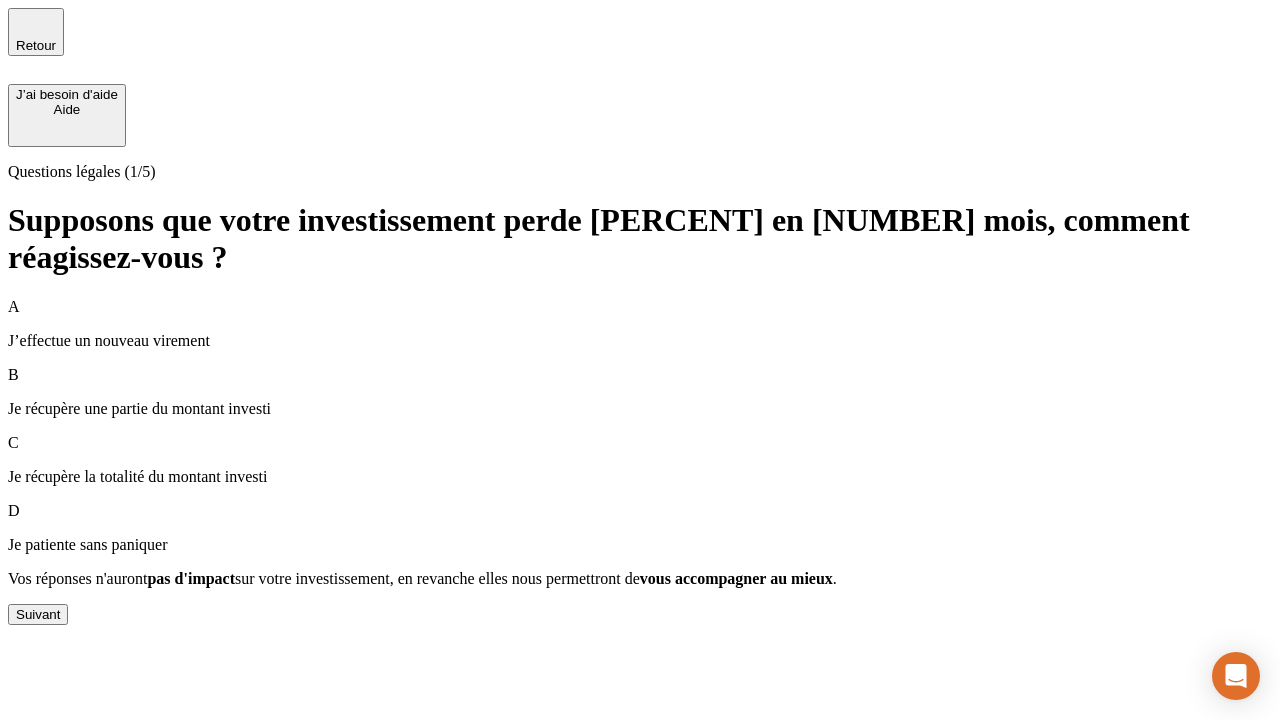 click on "Suivant" at bounding box center [38, 614] 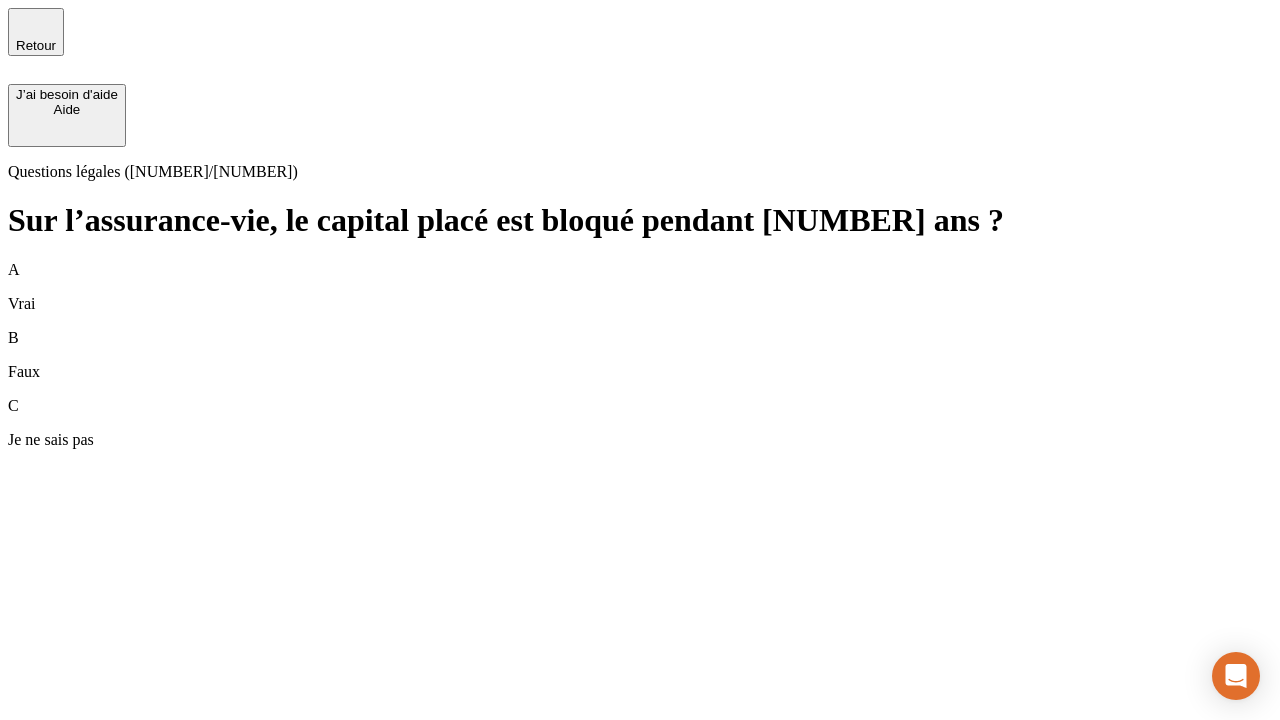 click on "B Faux" at bounding box center (640, 355) 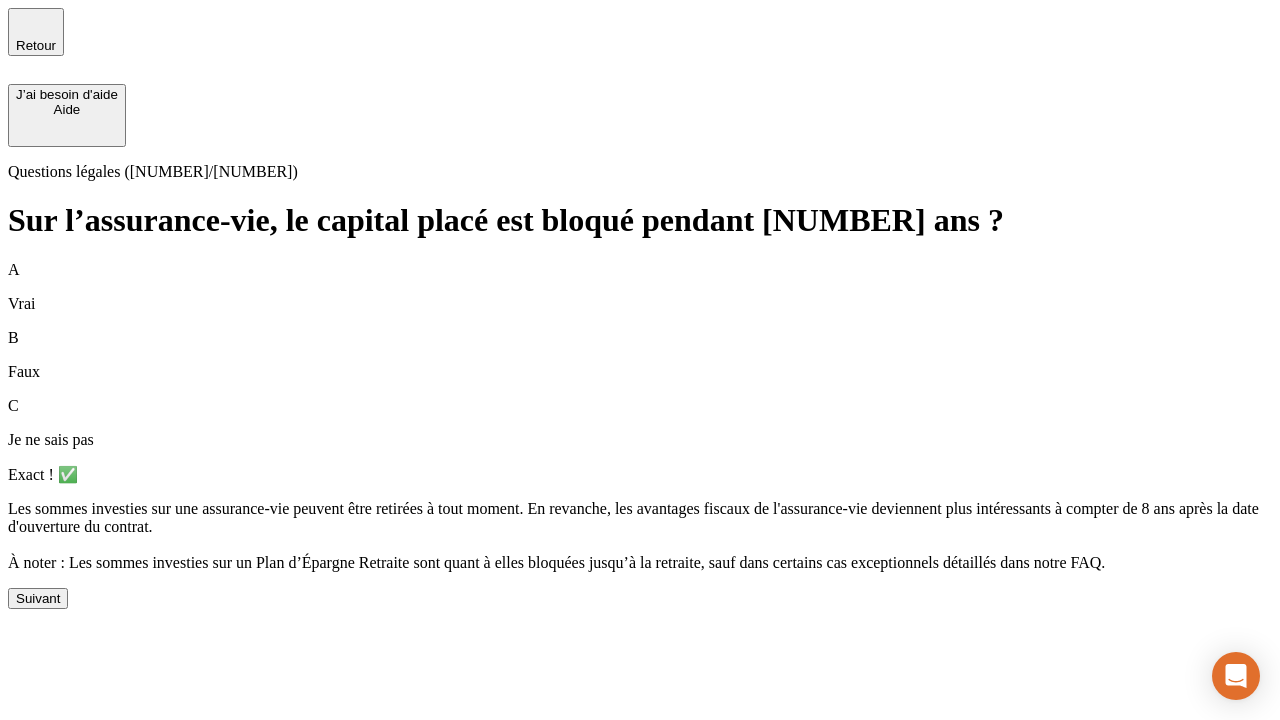 click on "Suivant" at bounding box center [38, 598] 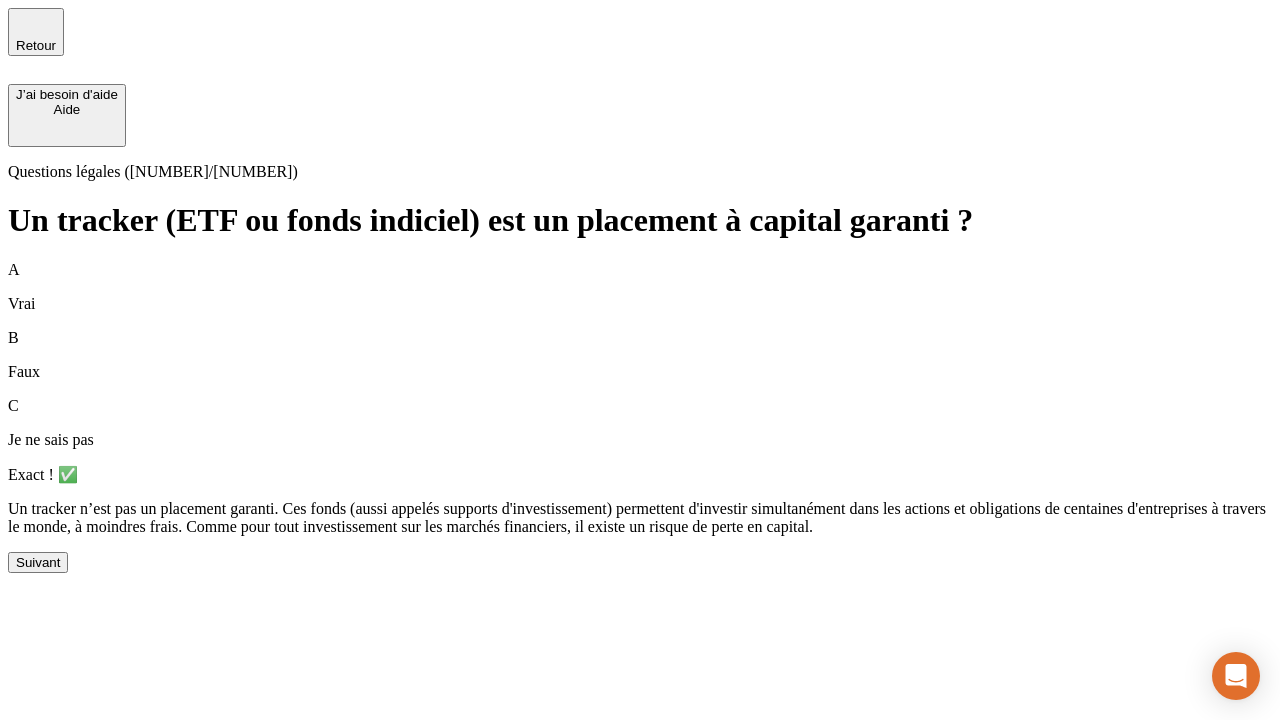 click on "Suivant" at bounding box center [38, 562] 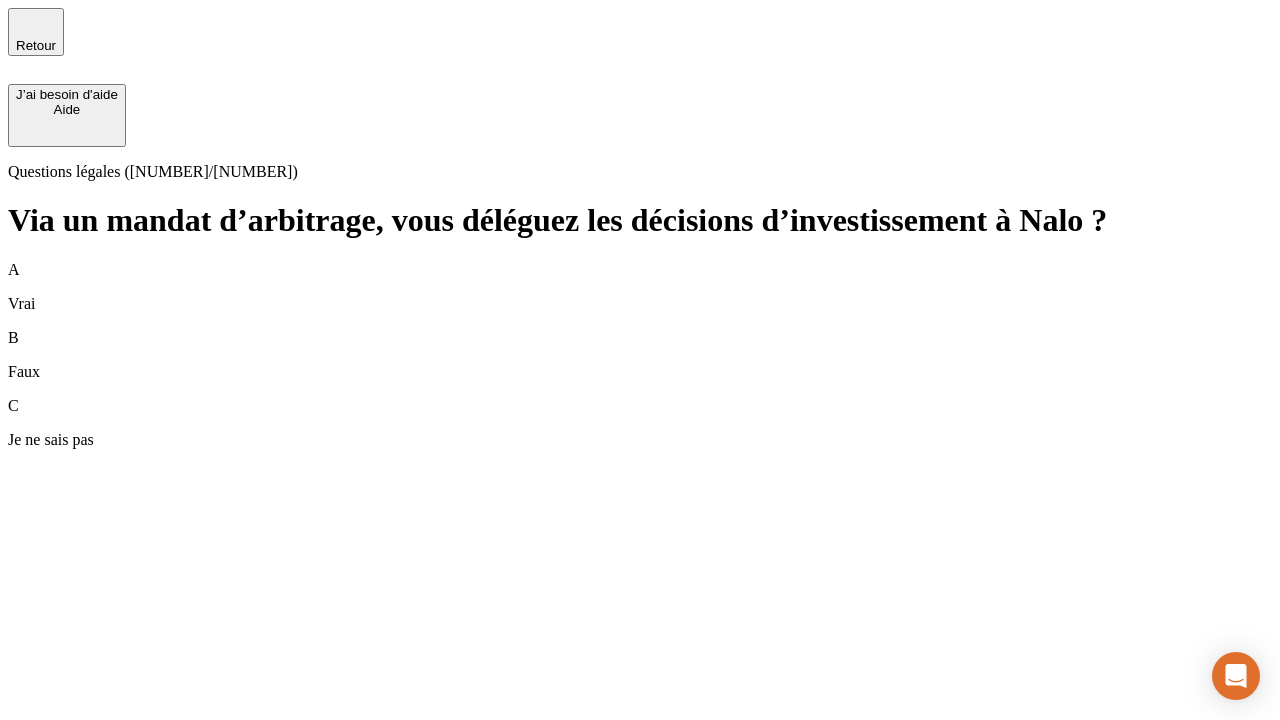 click on "A Vrai" at bounding box center (640, 287) 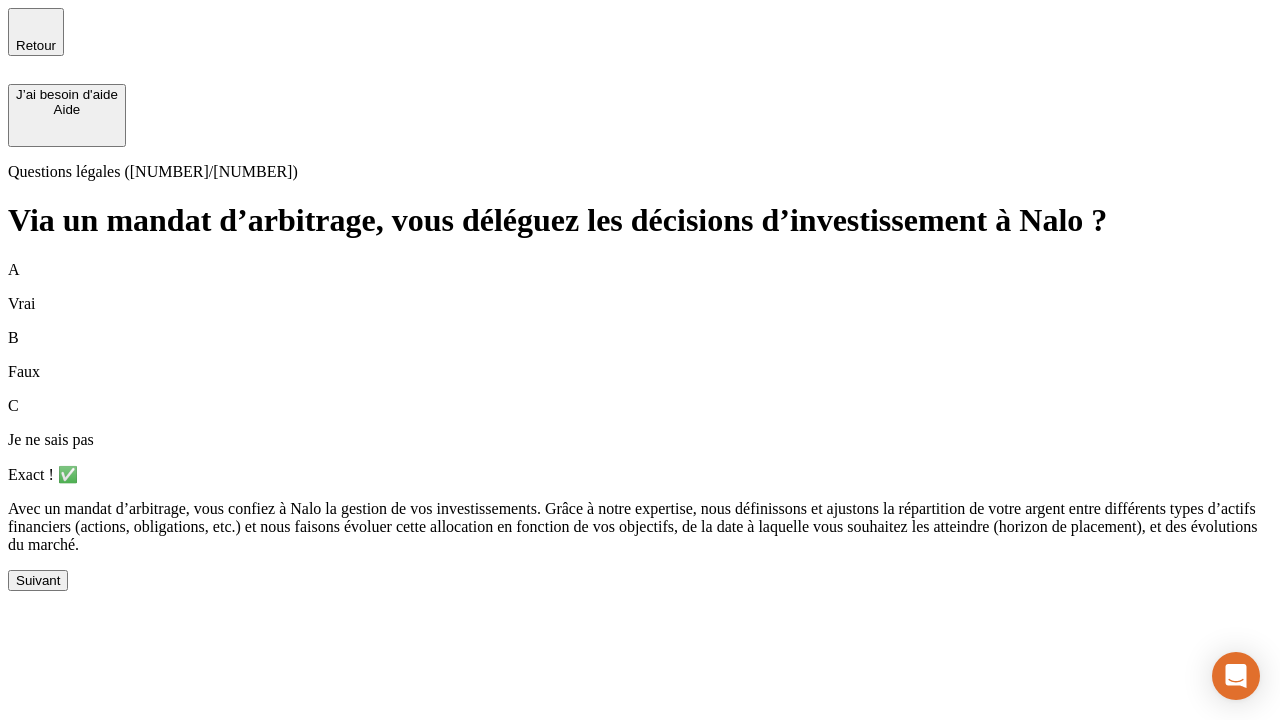 click on "Suivant" at bounding box center [38, 580] 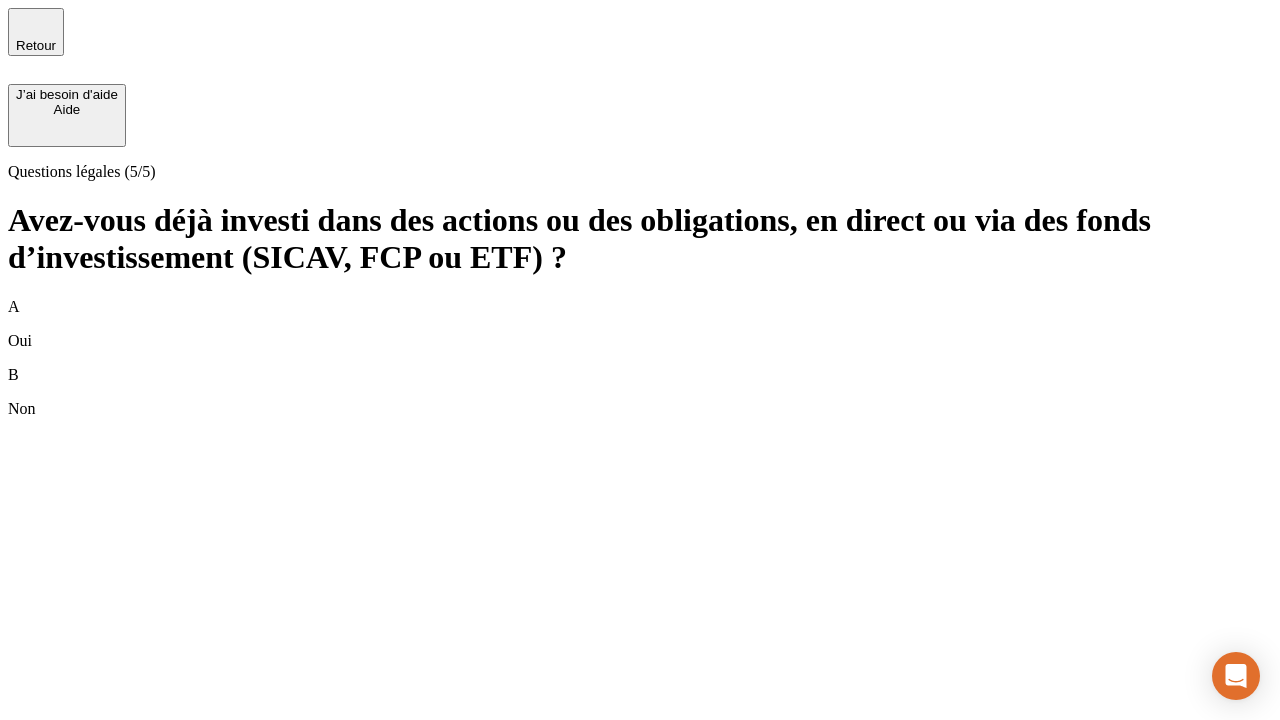 click on "B Non" at bounding box center [640, 392] 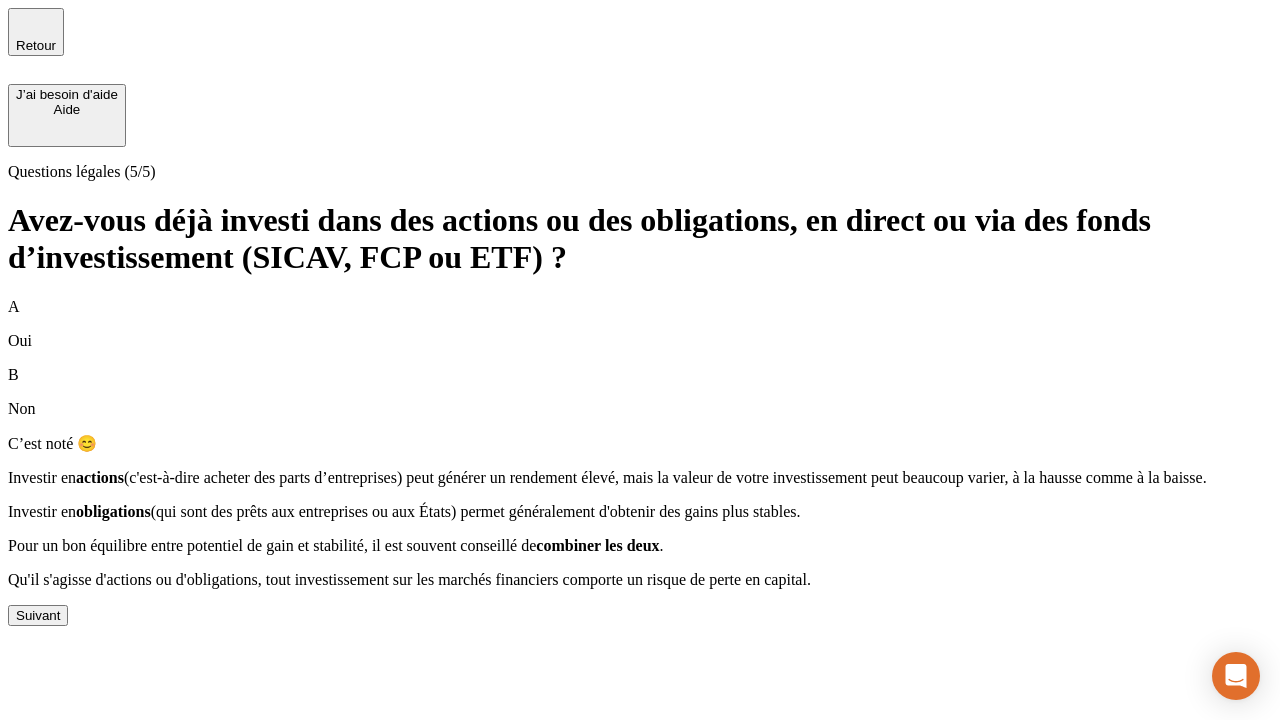 click on "Suivant" at bounding box center [38, 615] 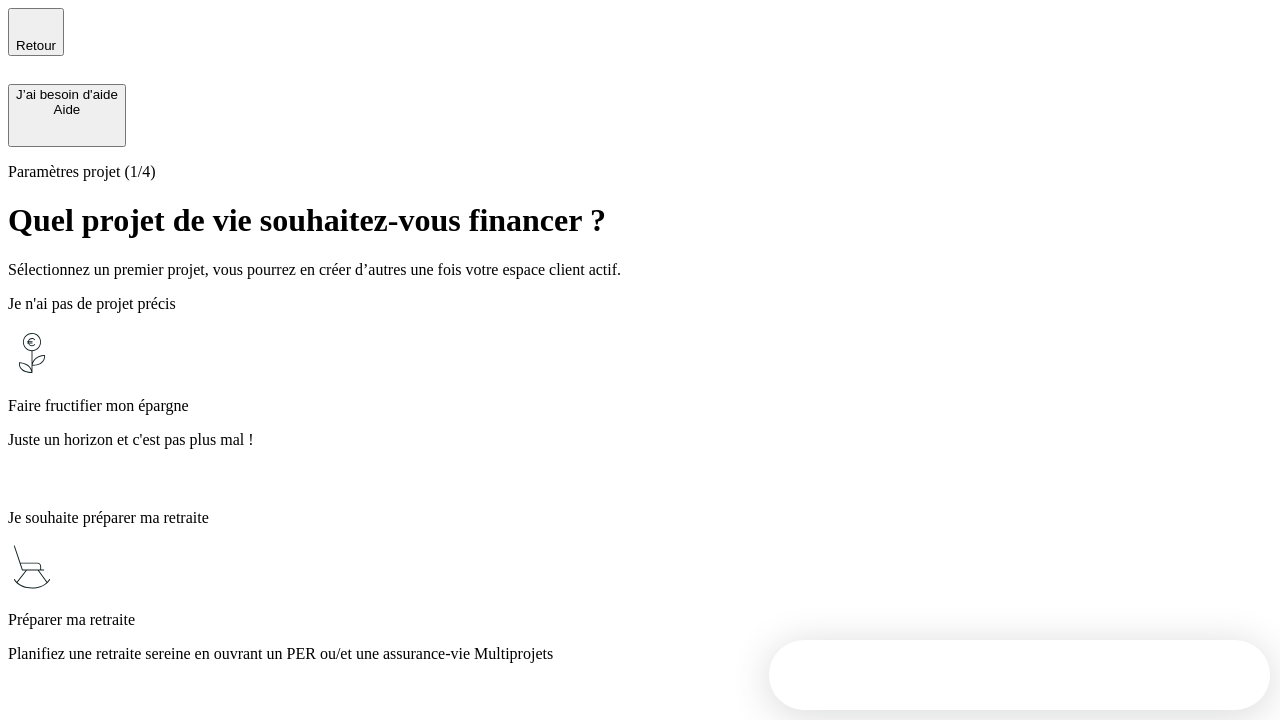 click on "Planifiez une retraite sereine en ouvrant un PER ou/et une assurance-vie Multiprojets" at bounding box center (640, 654) 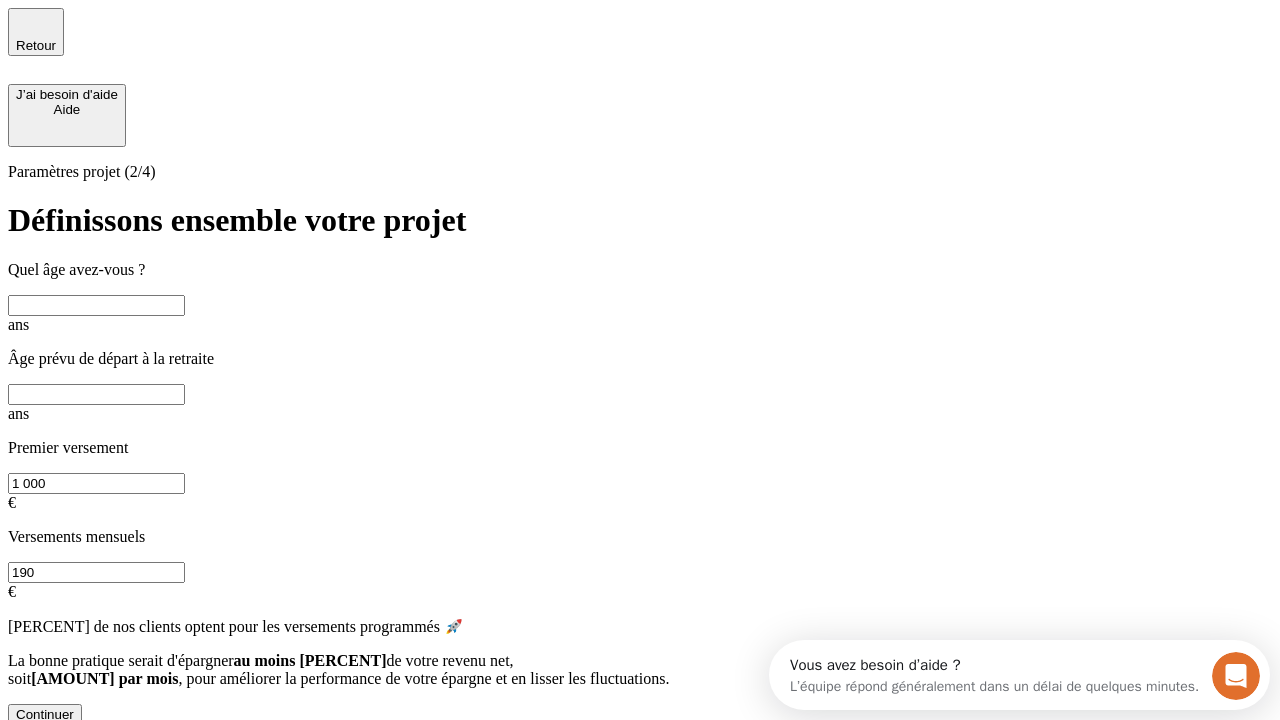 scroll, scrollTop: 0, scrollLeft: 0, axis: both 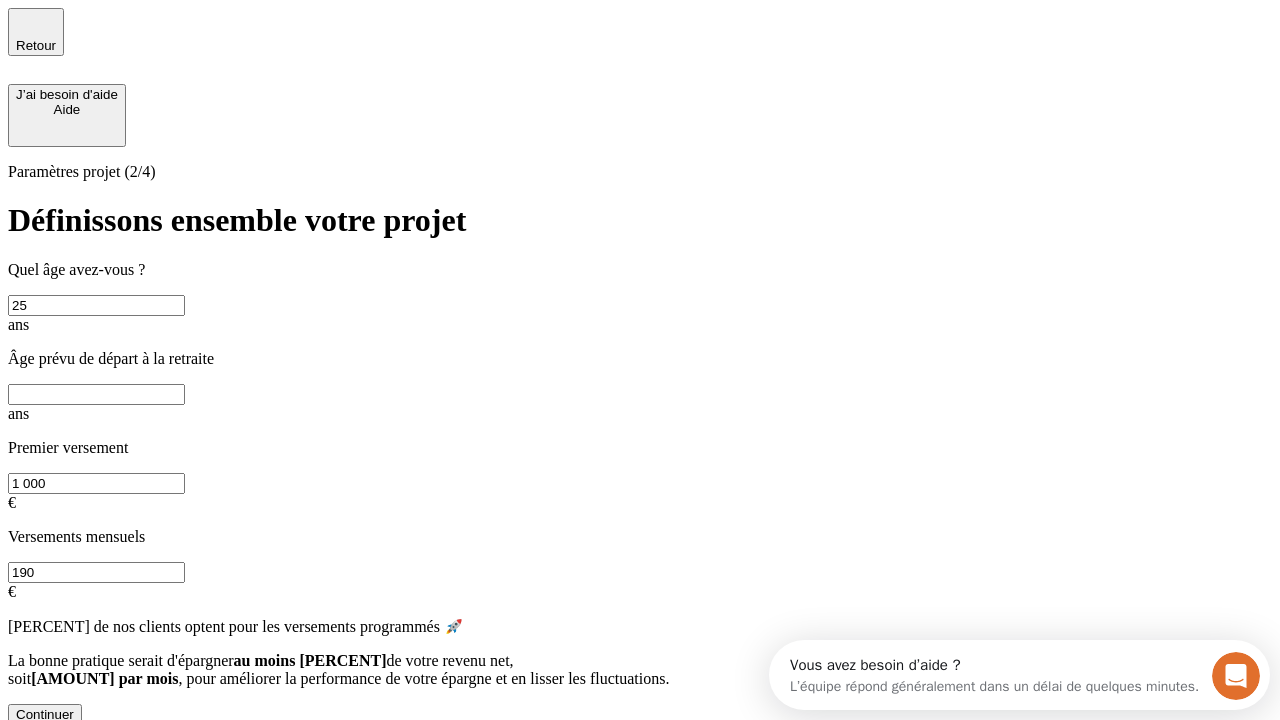 type on "25" 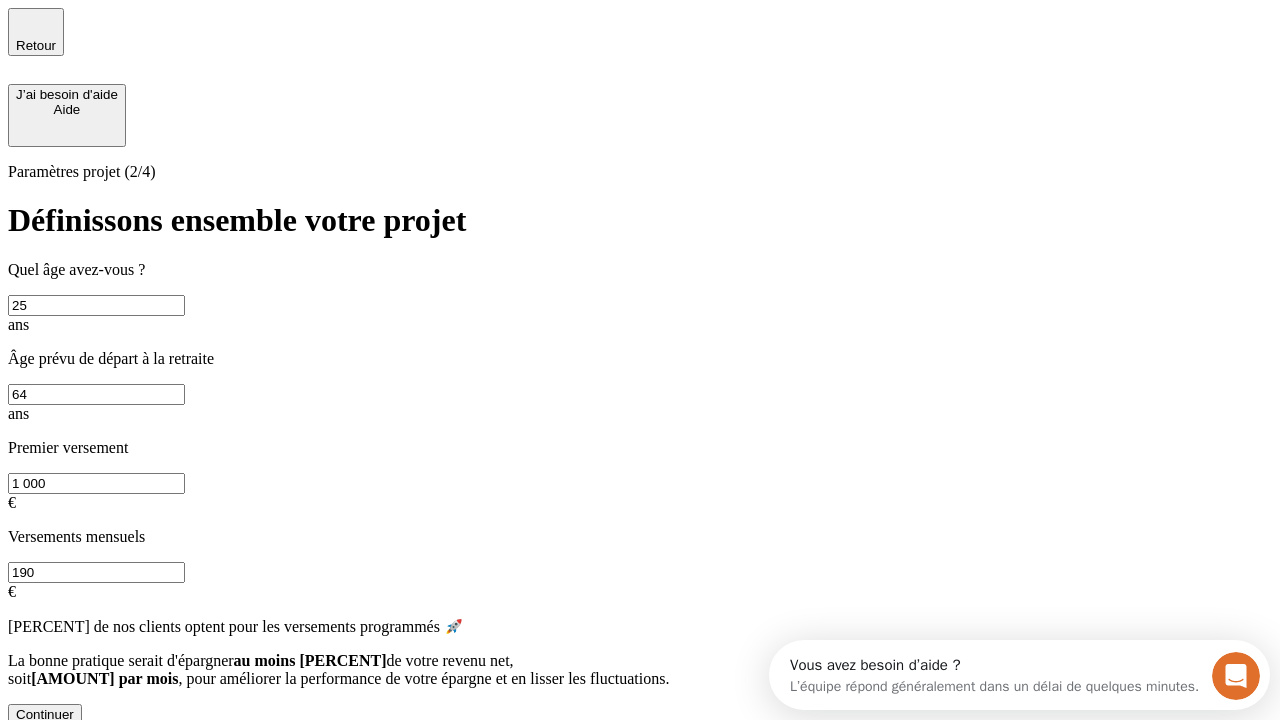 type on "64" 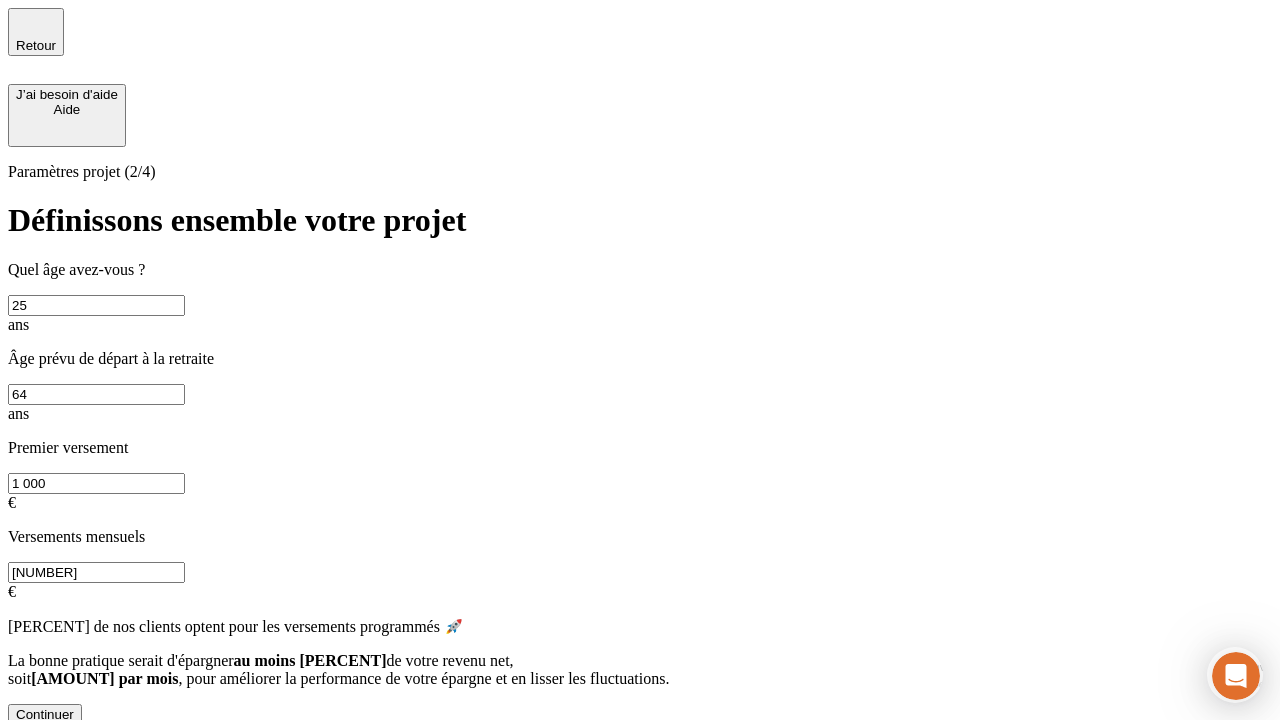 type on "[NUMBER]" 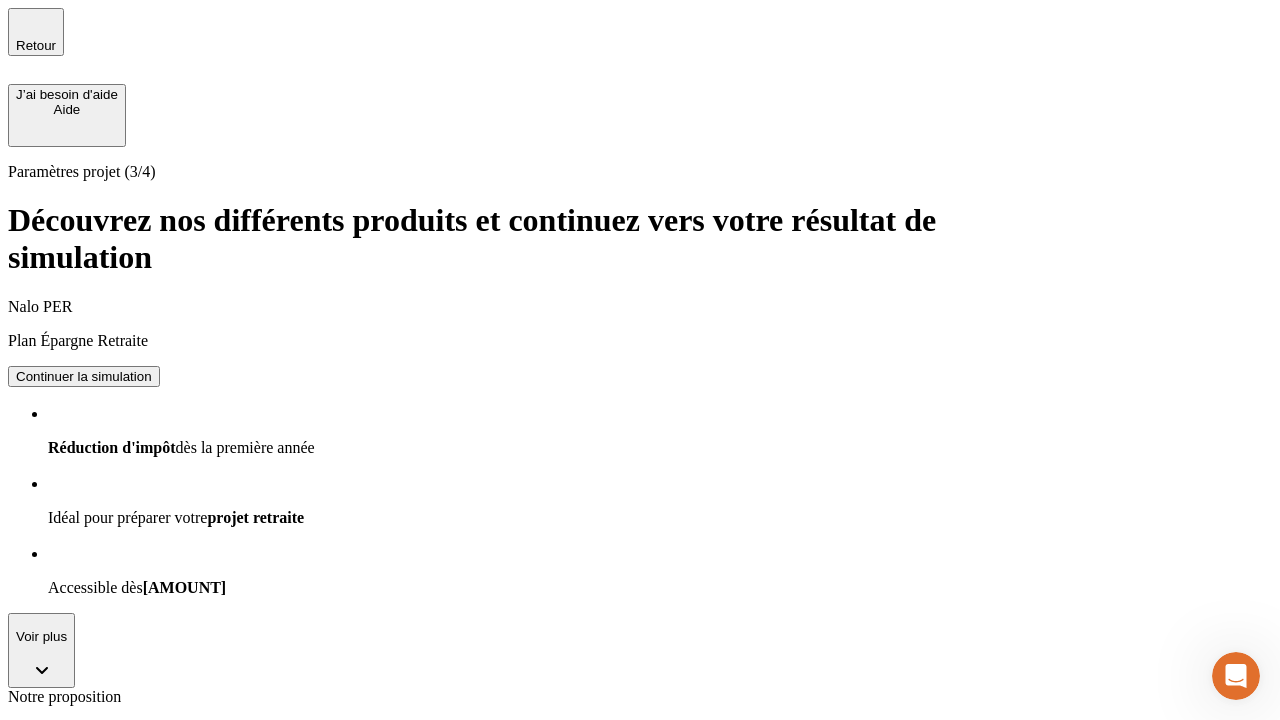 click on "Continuer la simulation" at bounding box center [84, 800] 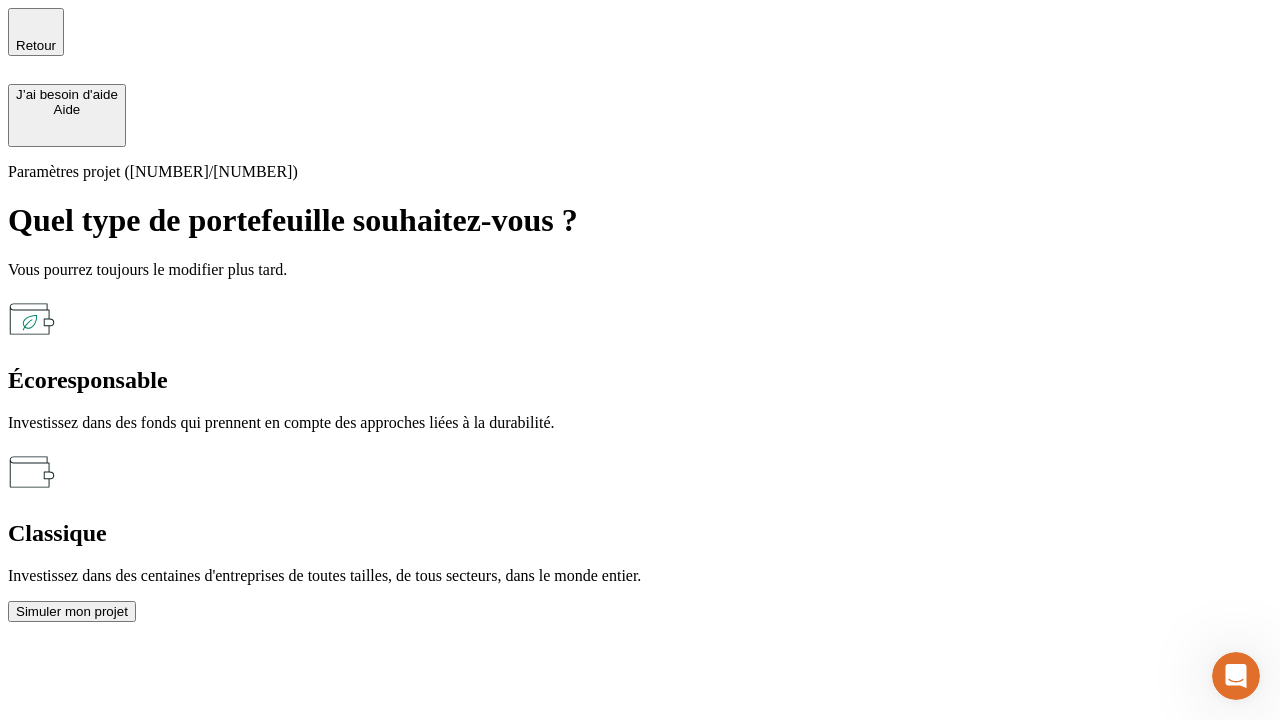 click on "Classique" at bounding box center [640, 533] 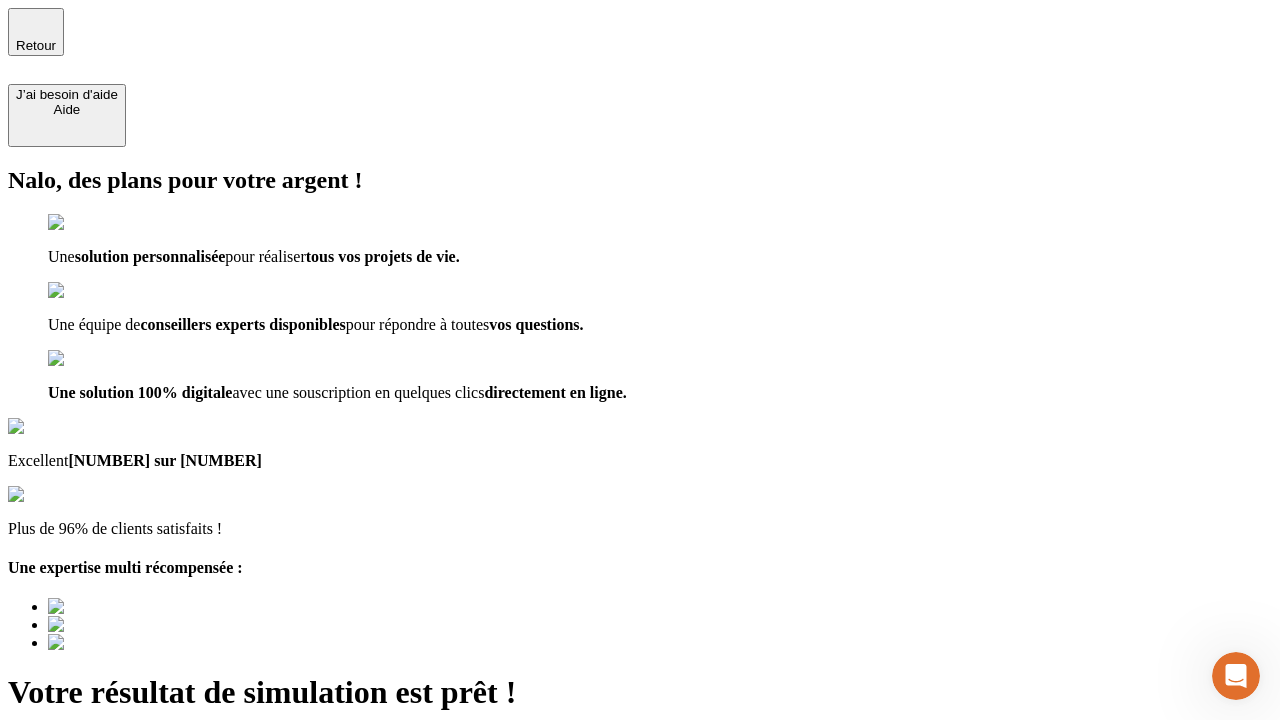 click on "Découvrir ma simulation" at bounding box center [87, 797] 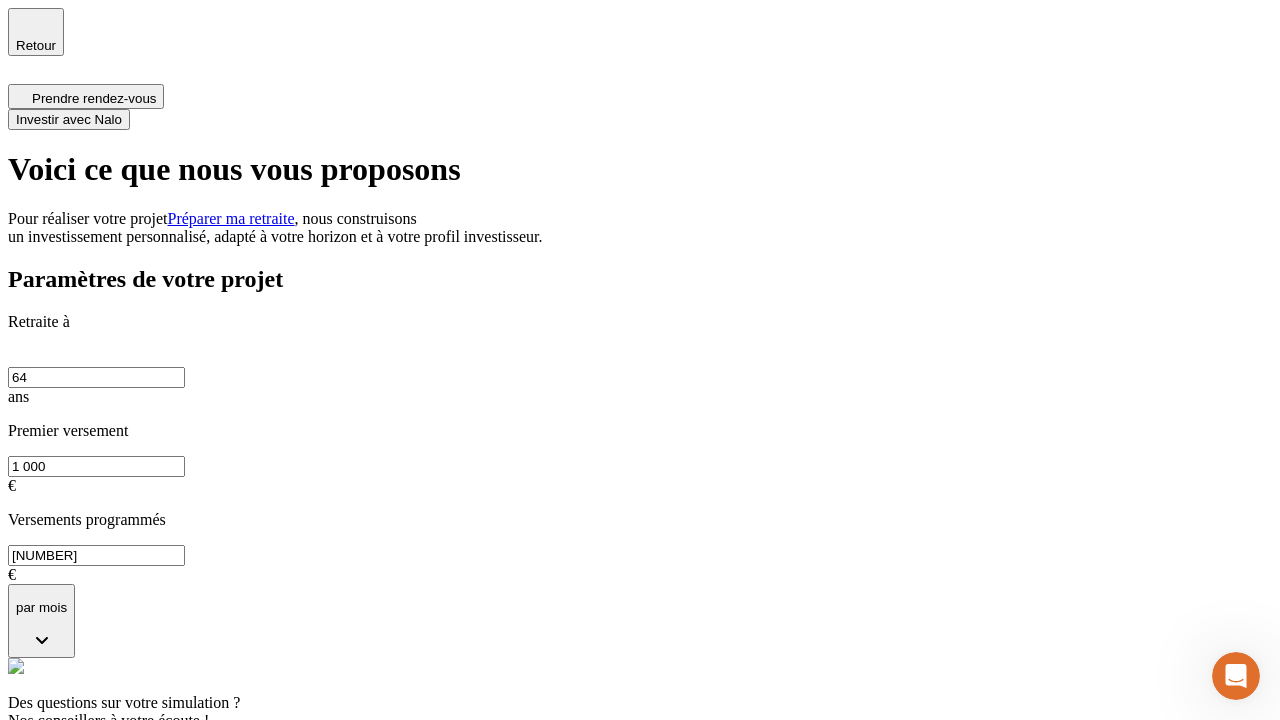 click on "Investir avec Nalo" at bounding box center [69, 119] 